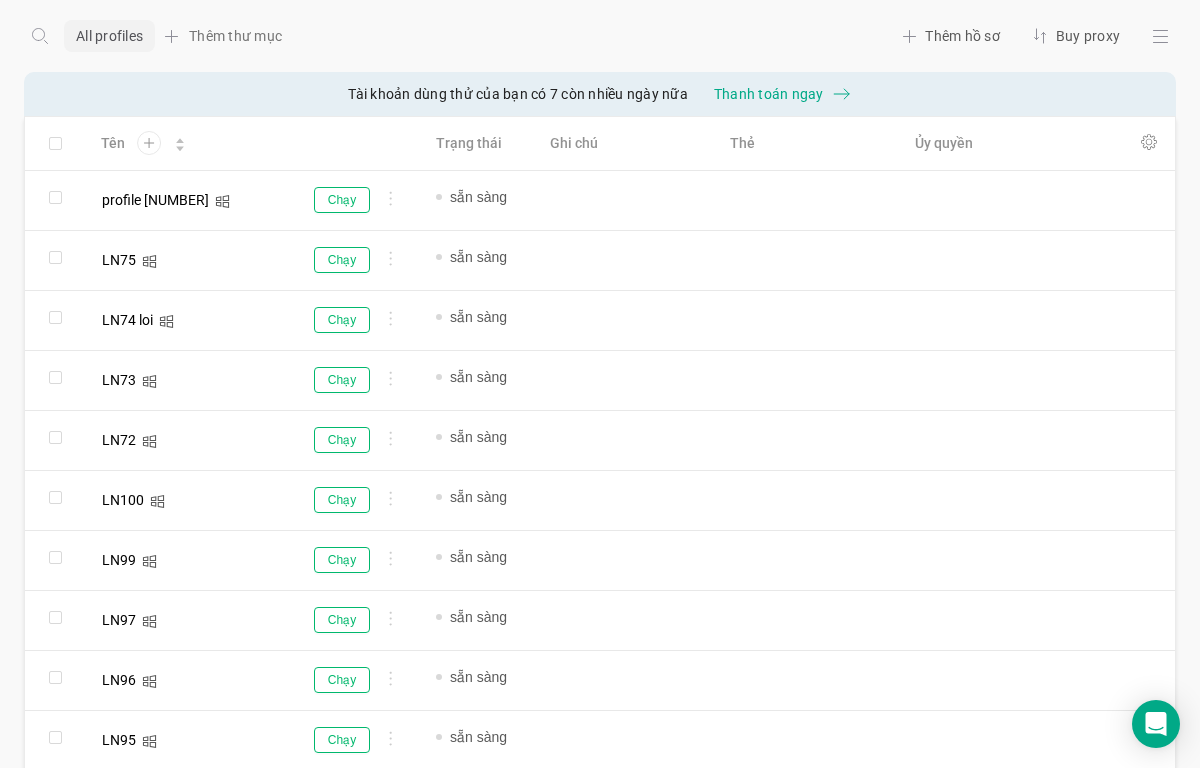 scroll, scrollTop: 0, scrollLeft: 0, axis: both 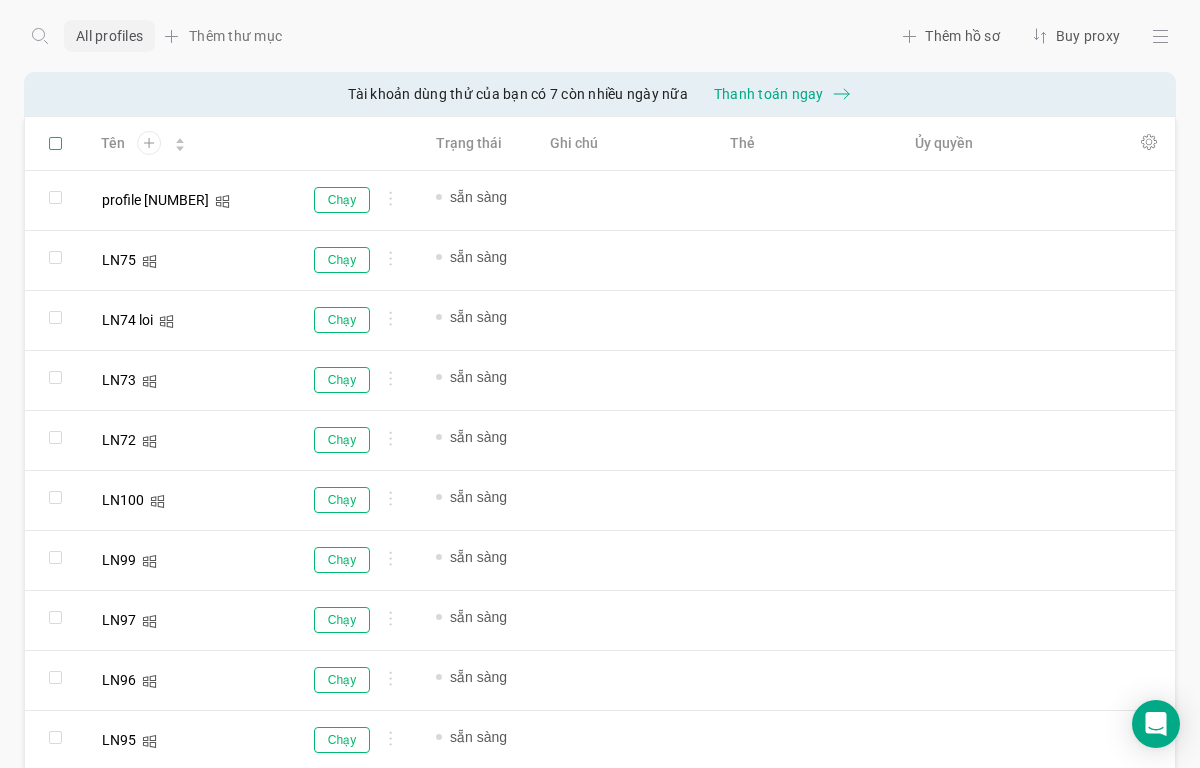 click at bounding box center (55, 143) 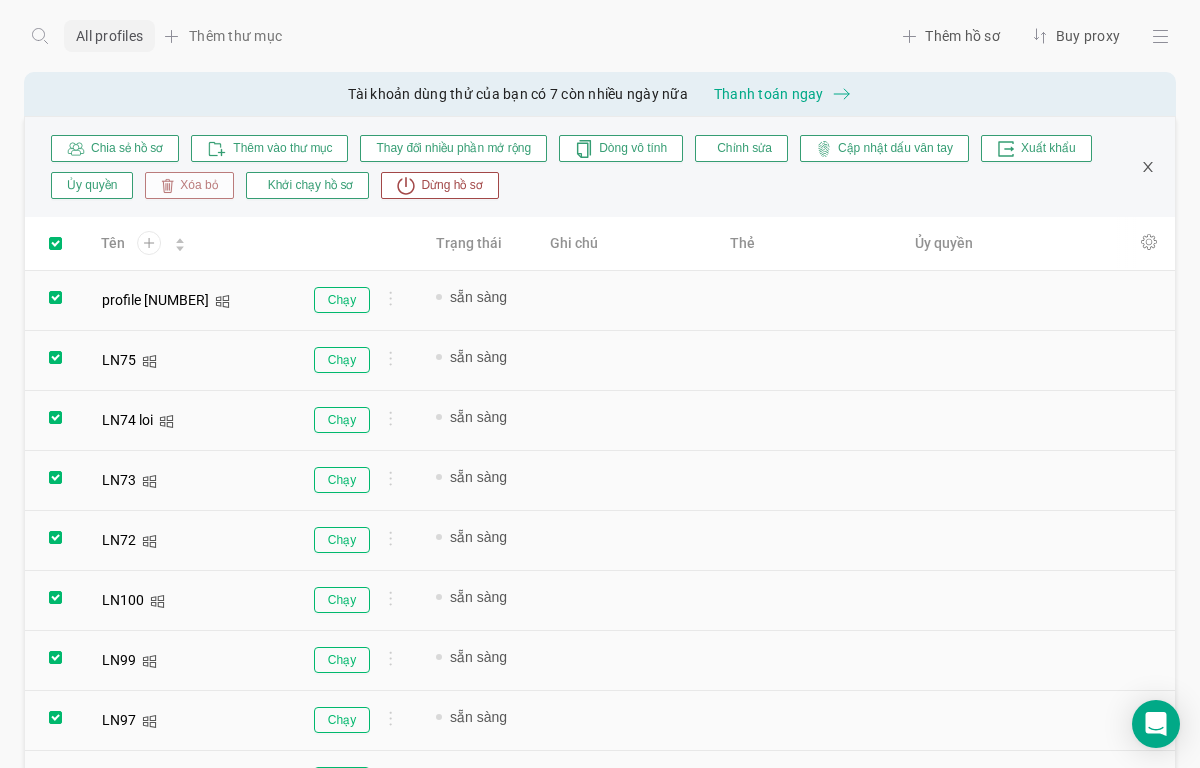 click on "Xóa bỏ" at bounding box center (195, 186) 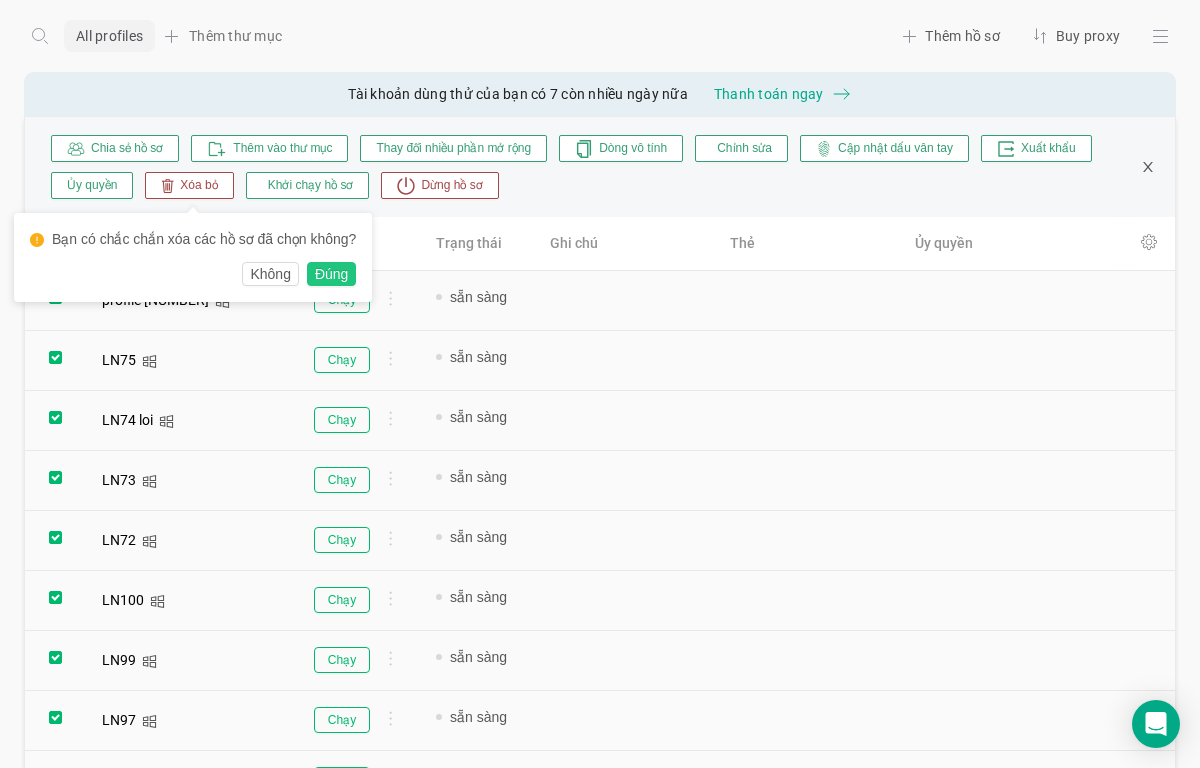 click on "Đúng" at bounding box center (331, 274) 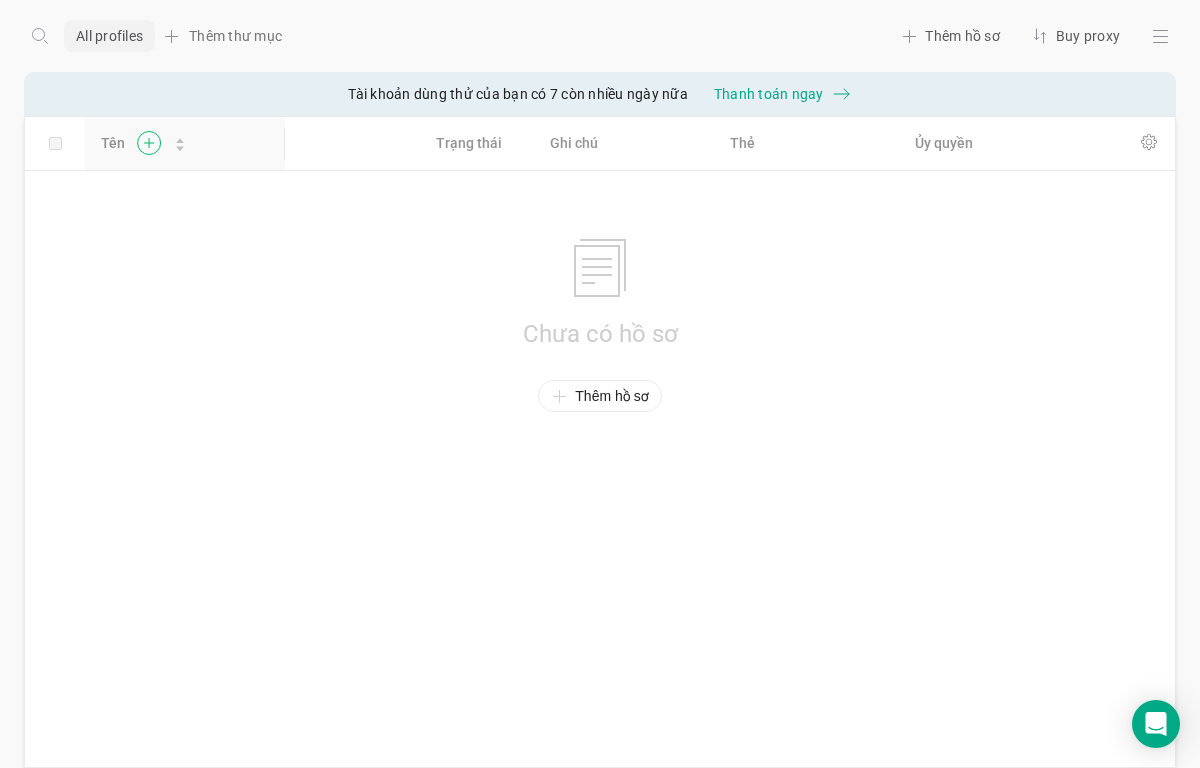 click at bounding box center (148, 143) 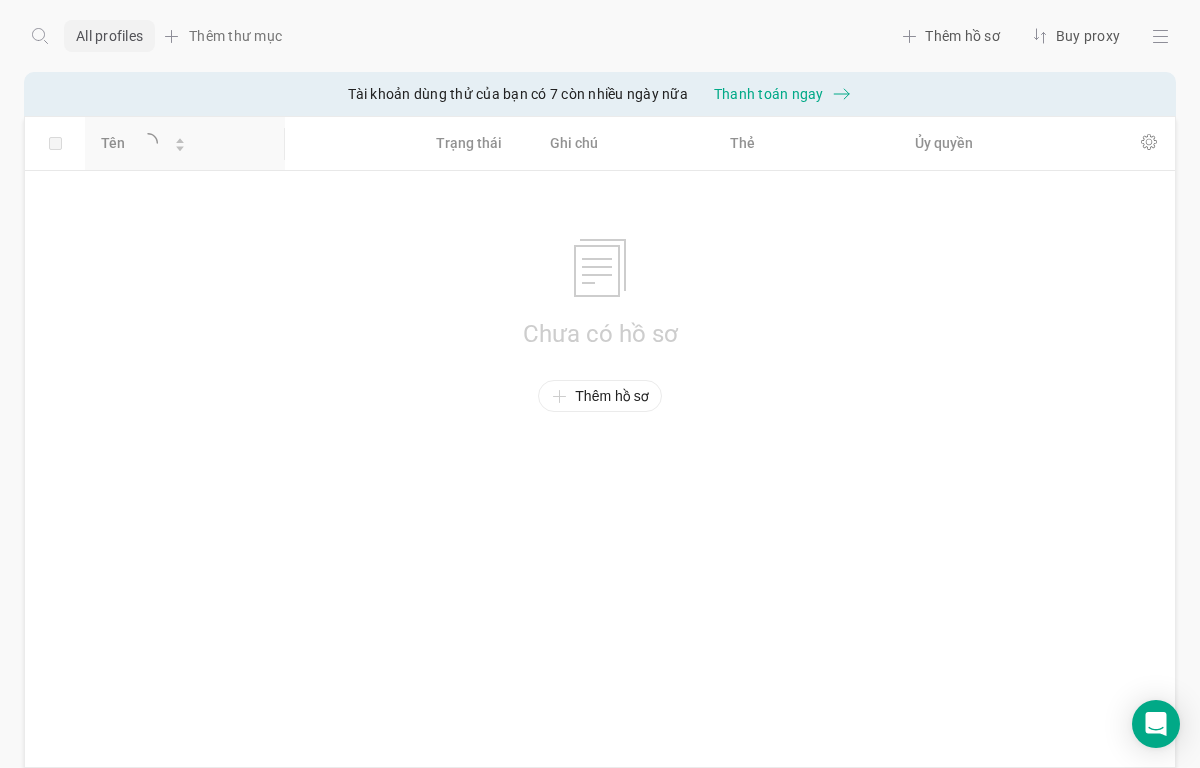 click at bounding box center (600, 268) 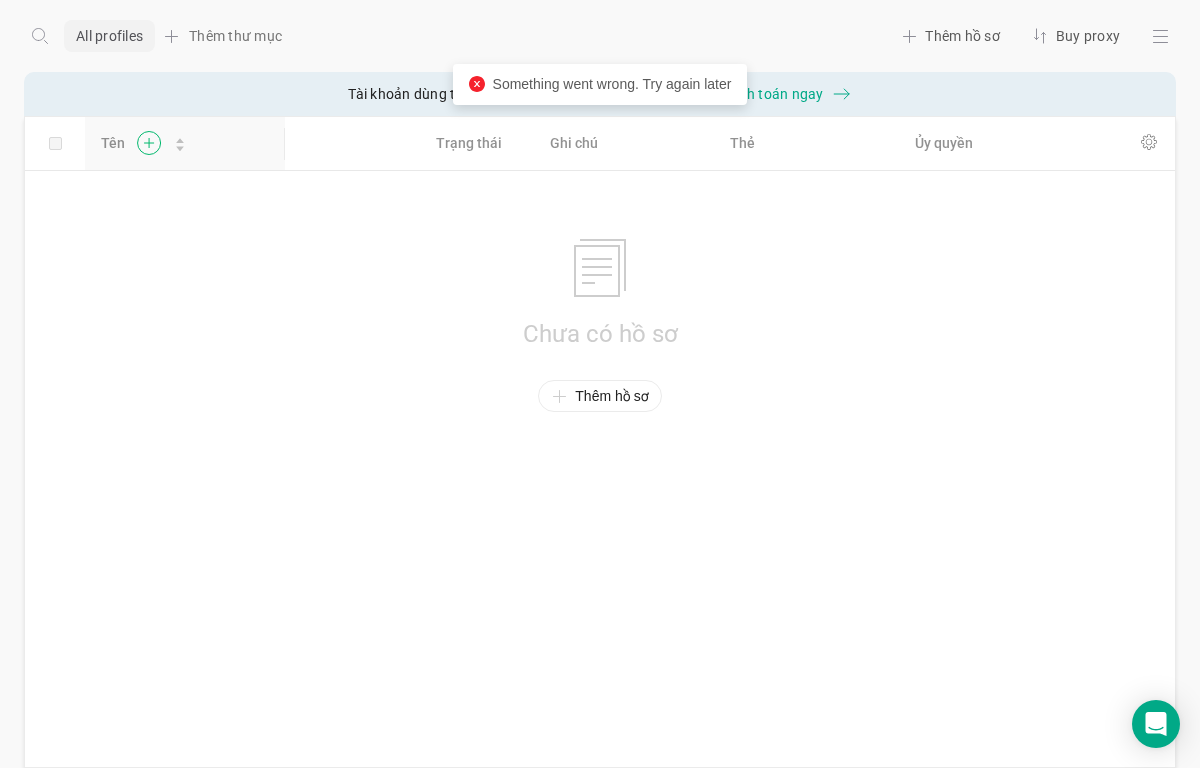 click at bounding box center (148, 143) 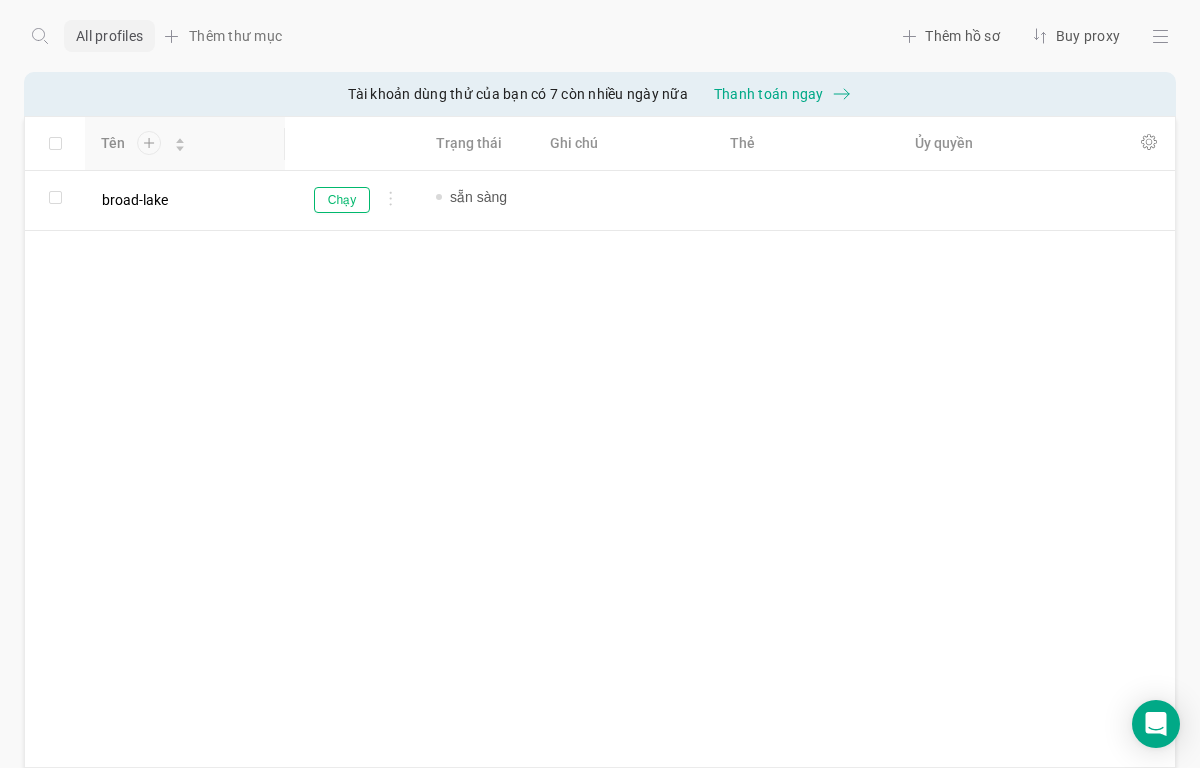 click on "Tên Trạng thái Ghi chú Thẻ Ủy quyền broad-lake Chạy sẵn sàng Thêm ghi chú Thêm thẻ Thêm hoặc dán proxy" at bounding box center (600, 206) 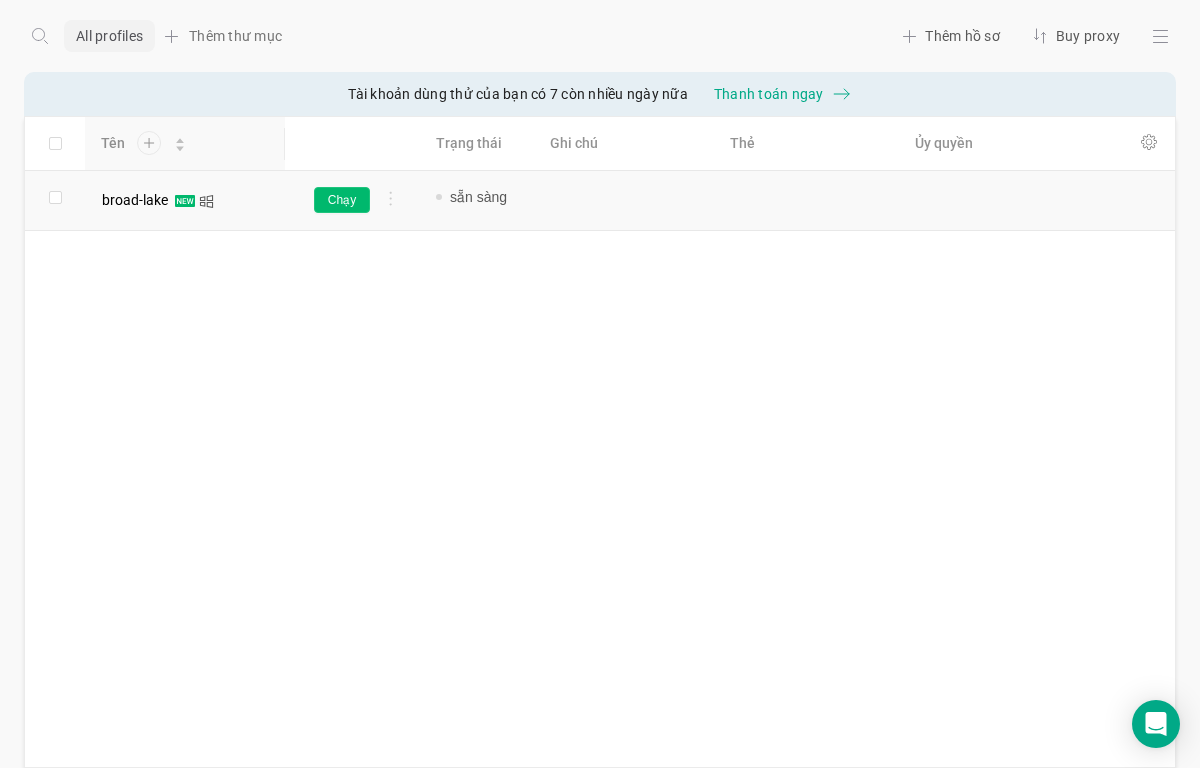 click on "Chạy" at bounding box center [342, 200] 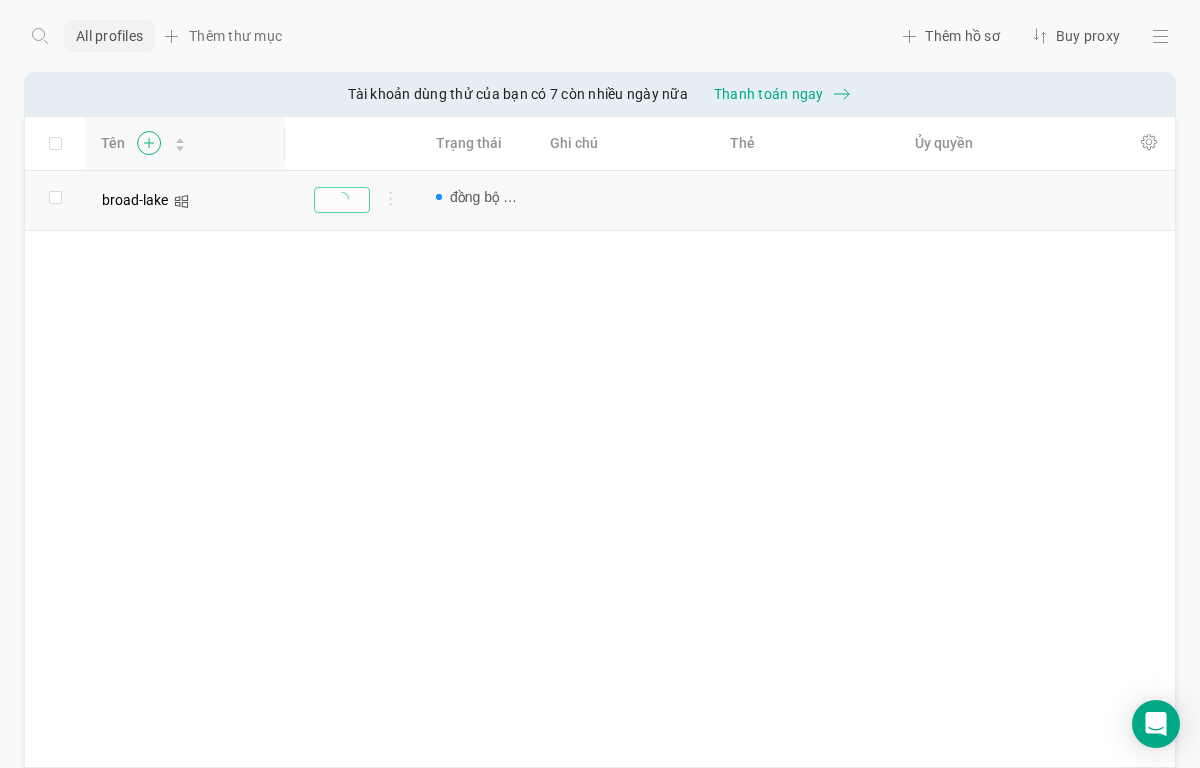 click at bounding box center [148, 143] 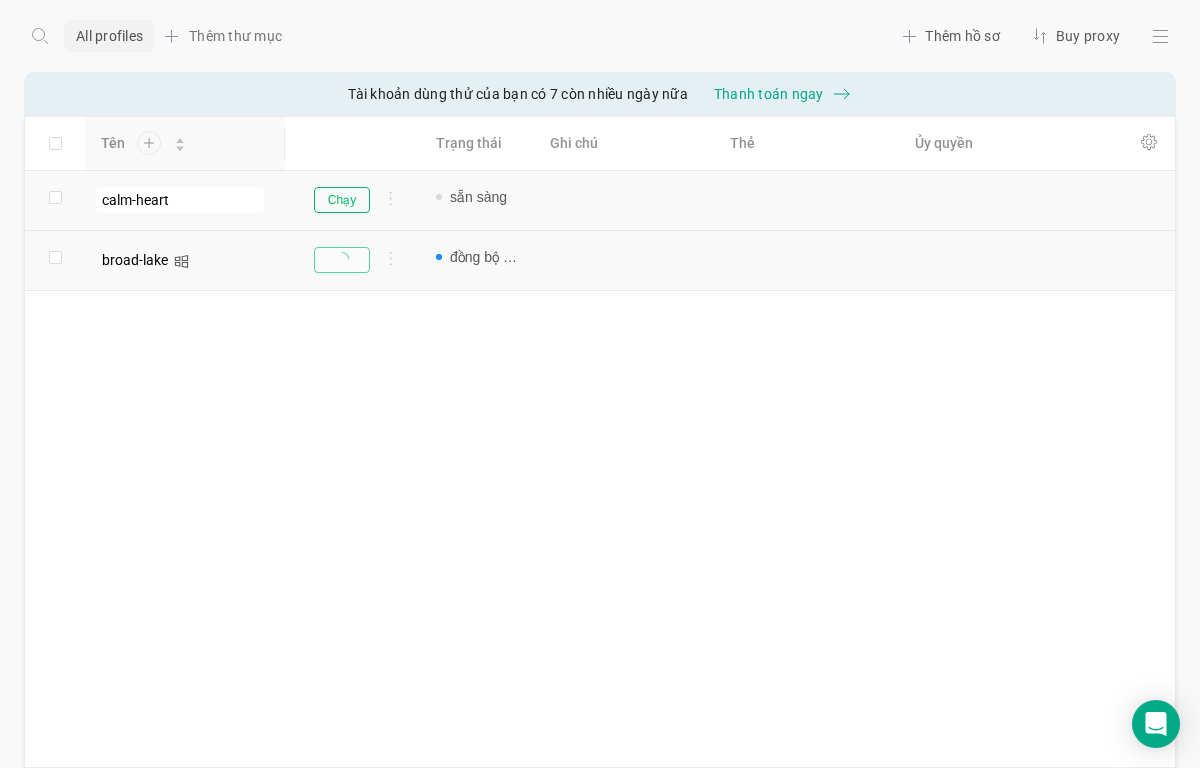 click on "Chạy" at bounding box center (352, 200) 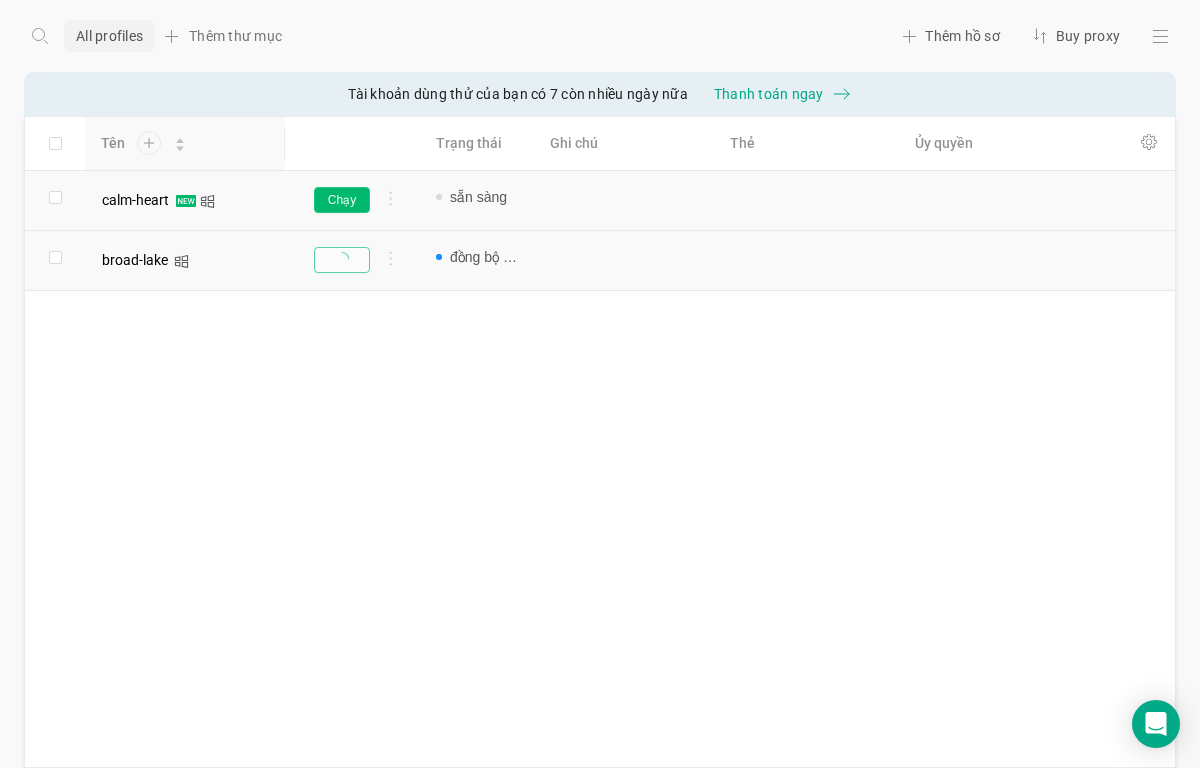 click on "Chạy" at bounding box center (342, 200) 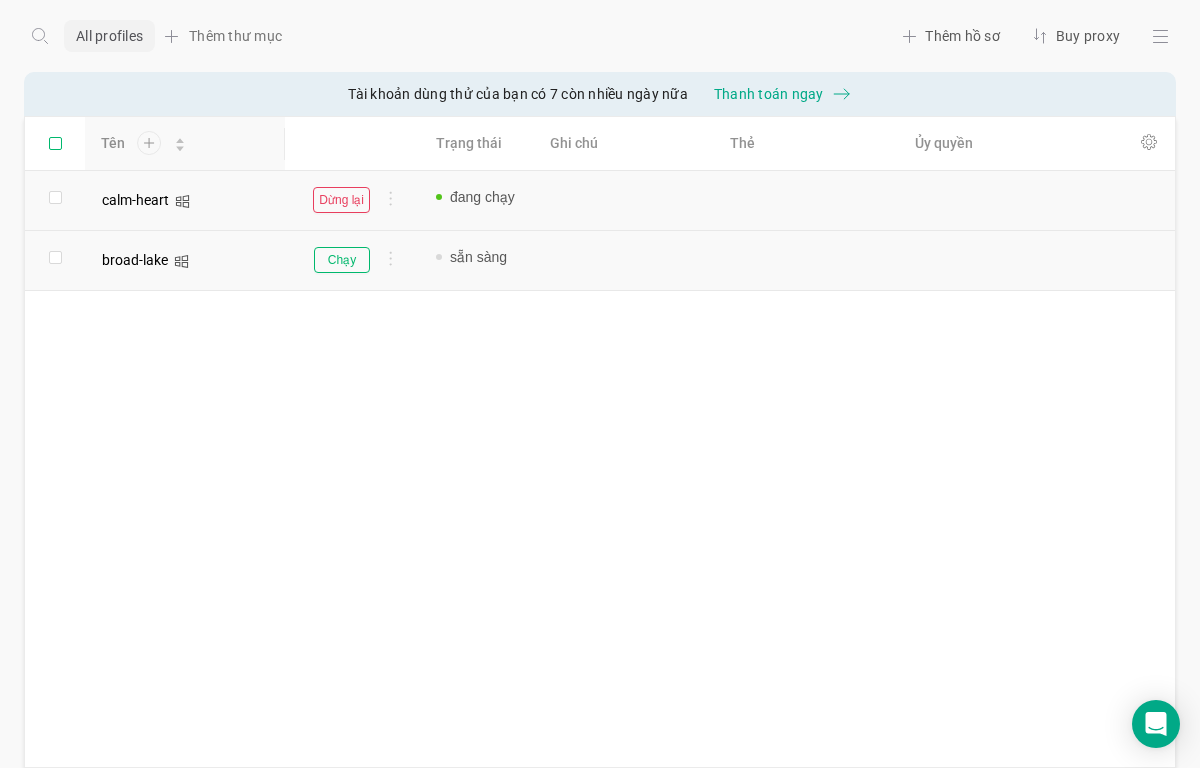 click at bounding box center [55, 143] 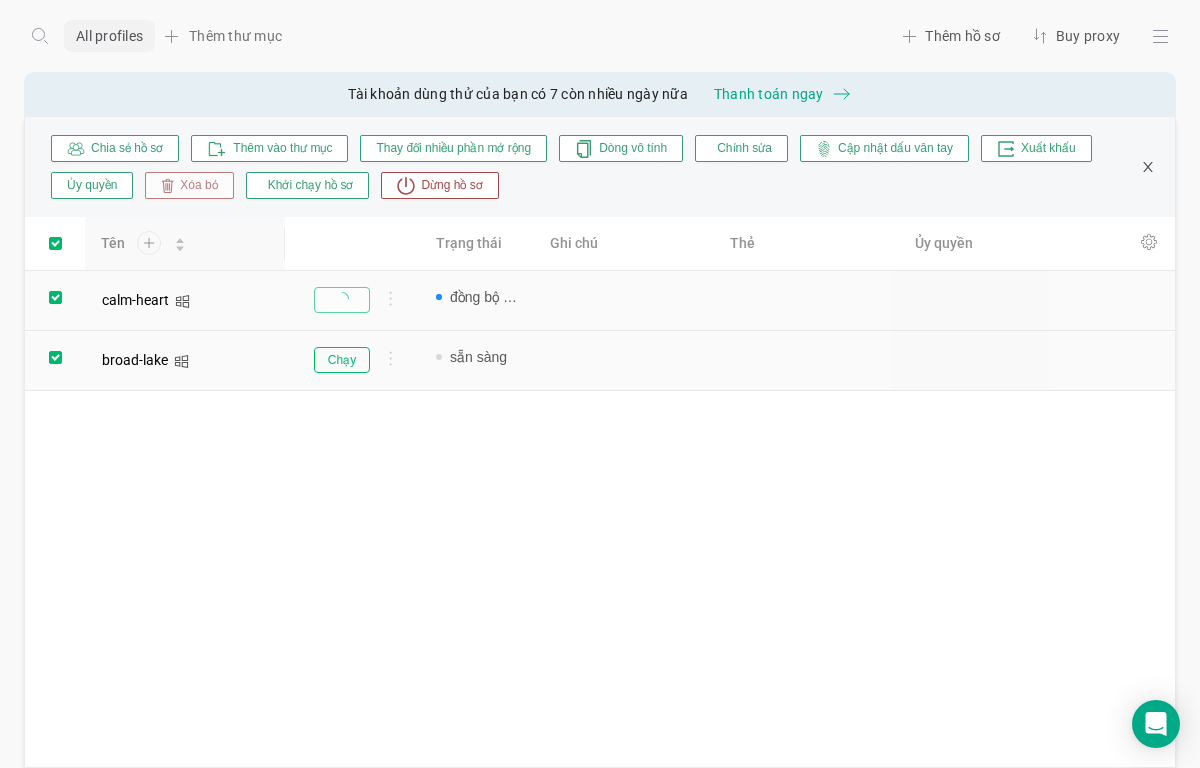 click on "Xóa bỏ" at bounding box center (195, 186) 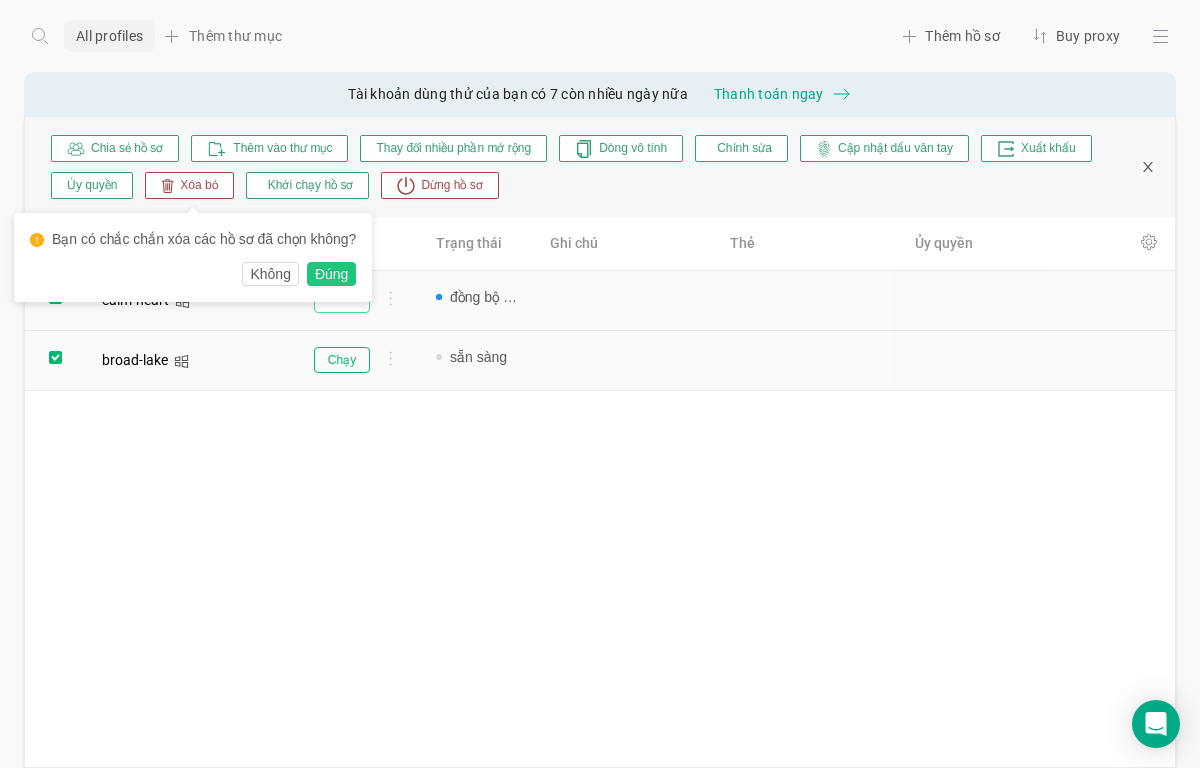 click on "Đúng" at bounding box center (331, 274) 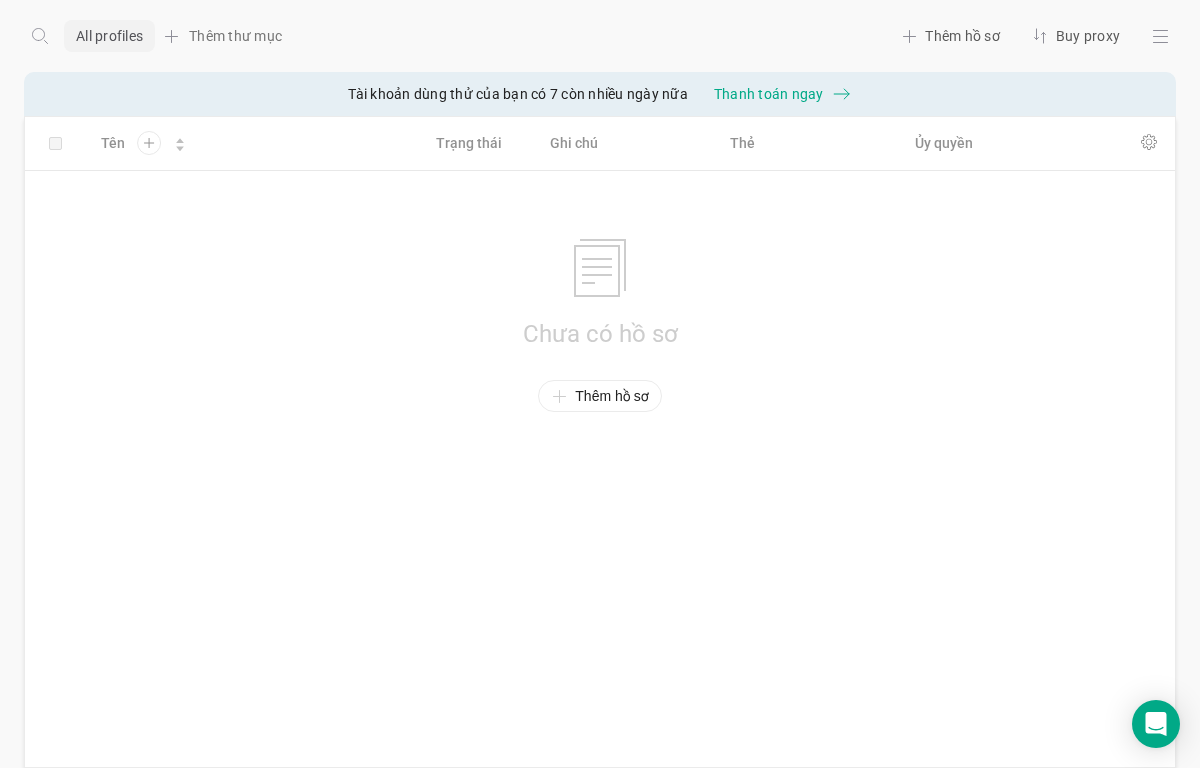 click on "Chia sẻ hồ sơ Thêm vào thư mục Thay đổi nhiều phần mở rộng Dòng vô tính Chỉnh sửa Cập nhật dấu vân tay Xuất khẩu Ủy quyền Xóa bỏ Khởi chạy hồ sơ Dừng hồ sơ Tên Trạng thái Ghi chú Thẻ Ủy quyền No Data Chưa có hồ sơ Thêm hồ sơ" at bounding box center [600, 442] 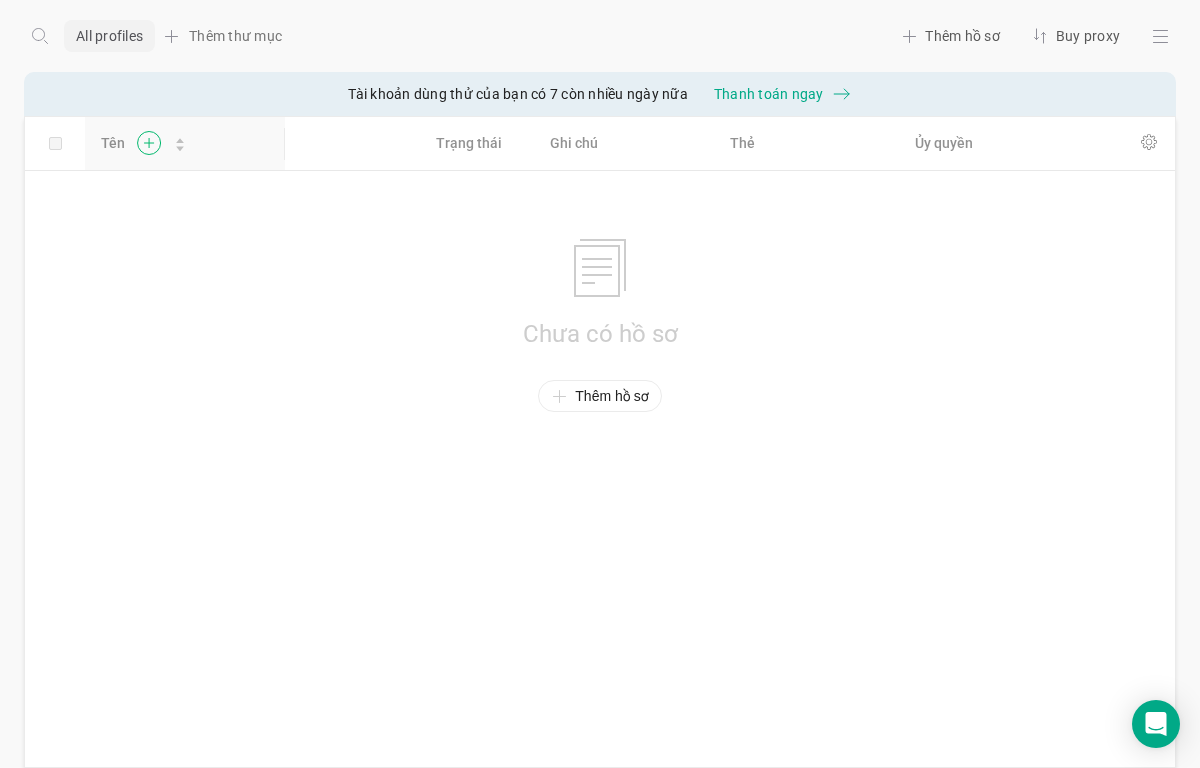 click at bounding box center [148, 143] 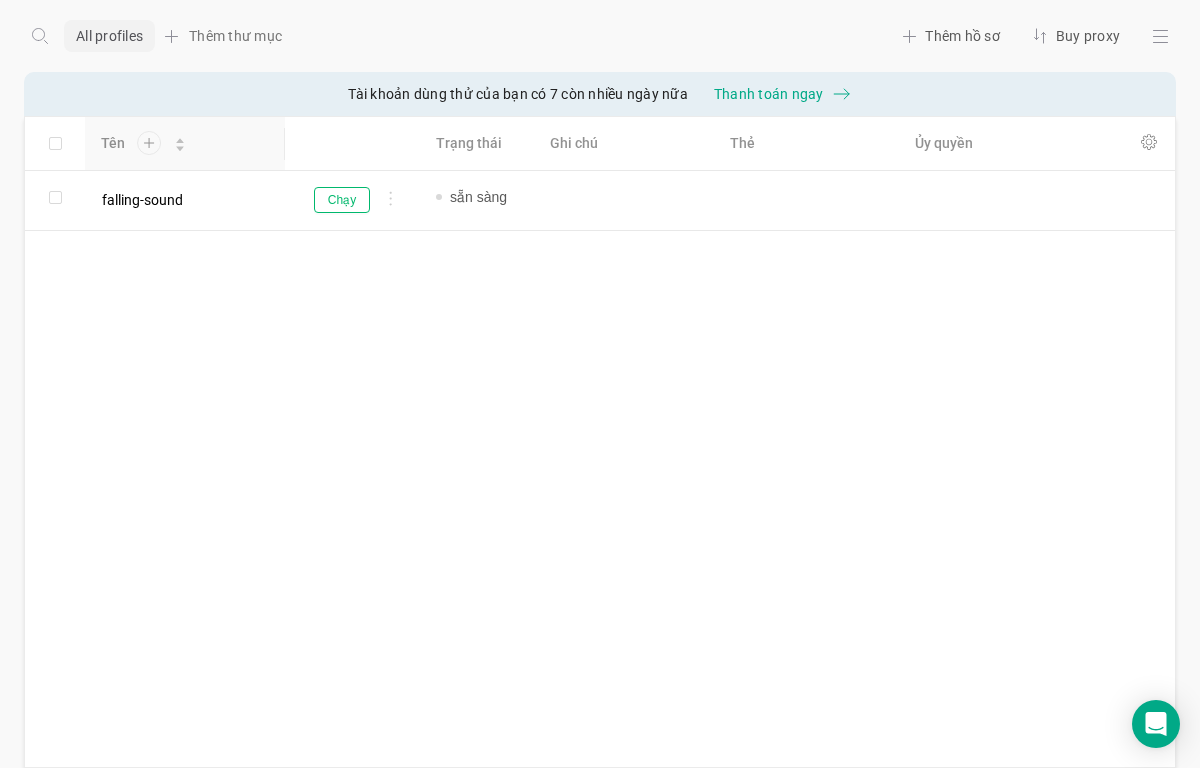 click on "Hồ sơ đầu tiên của bạn đã sẵn sàng! Nhấp vào hồ sơ để kiểm tra proxy, múi giờ, cookie, vị trí địa lý và các cài đặt nhanh khác. Đi tới cài đặt nhanh 1 của 4 Tên Trạng thái Ghi chú Thẻ Ủy quyền falling-sound Chạy sẵn sàng Thêm ghi chú Thêm thẻ Thêm hoặc dán proxy" at bounding box center (600, 442) 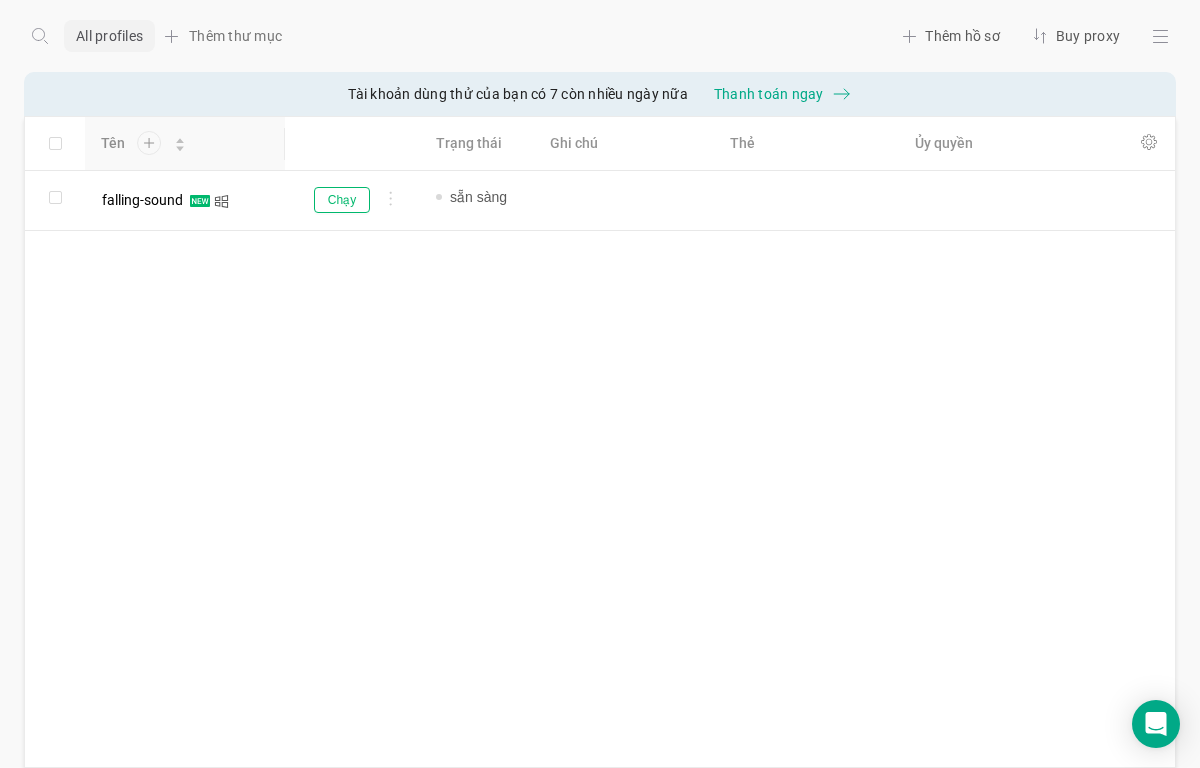 click on "Hồ sơ đầu tiên của bạn đã sẵn sàng! Nhấp vào hồ sơ để kiểm tra proxy, múi giờ, cookie, vị trí địa lý và các cài đặt nhanh khác. Đi tới cài đặt nhanh 1 của 4 Tên Trạng thái Ghi chú Thẻ Ủy quyền falling-sound Chạy sẵn sàng Thêm ghi chú Thêm thẻ Thêm hoặc dán proxy" at bounding box center [600, 442] 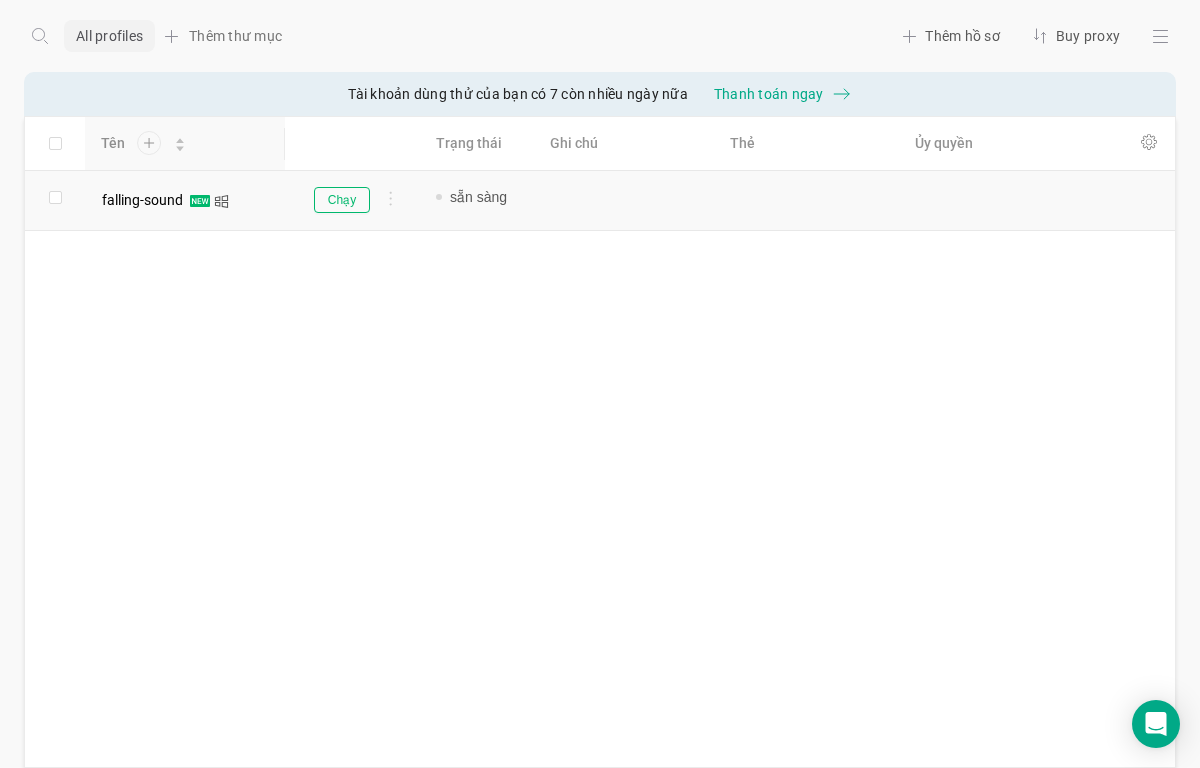 click at bounding box center [387, 202] 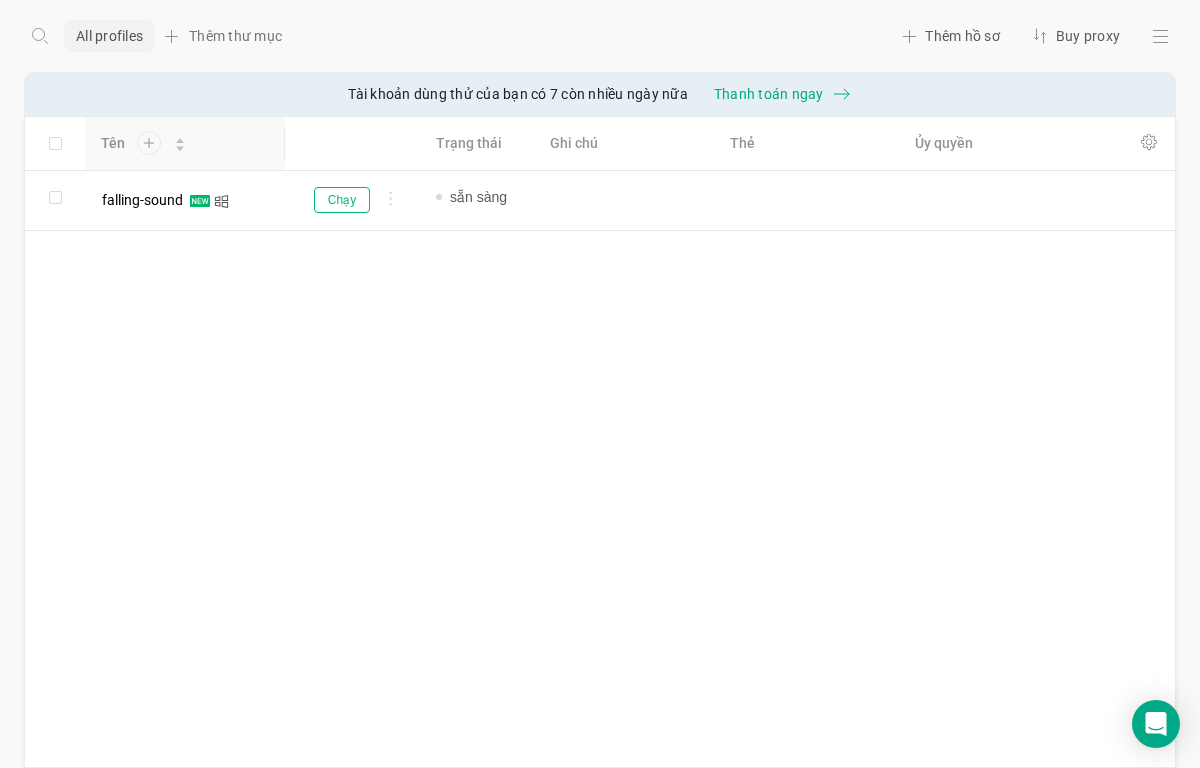 click on "Hồ sơ đầu tiên của bạn đã sẵn sàng! Nhấp vào hồ sơ để kiểm tra proxy, múi giờ, cookie, vị trí địa lý và các cài đặt nhanh khác. Đi tới cài đặt nhanh 1 của 4 Tên Trạng thái Ghi chú Thẻ Ủy quyền falling-sound Chạy sẵn sàng Thêm ghi chú Thêm thẻ Thêm hoặc dán proxy" at bounding box center (600, 442) 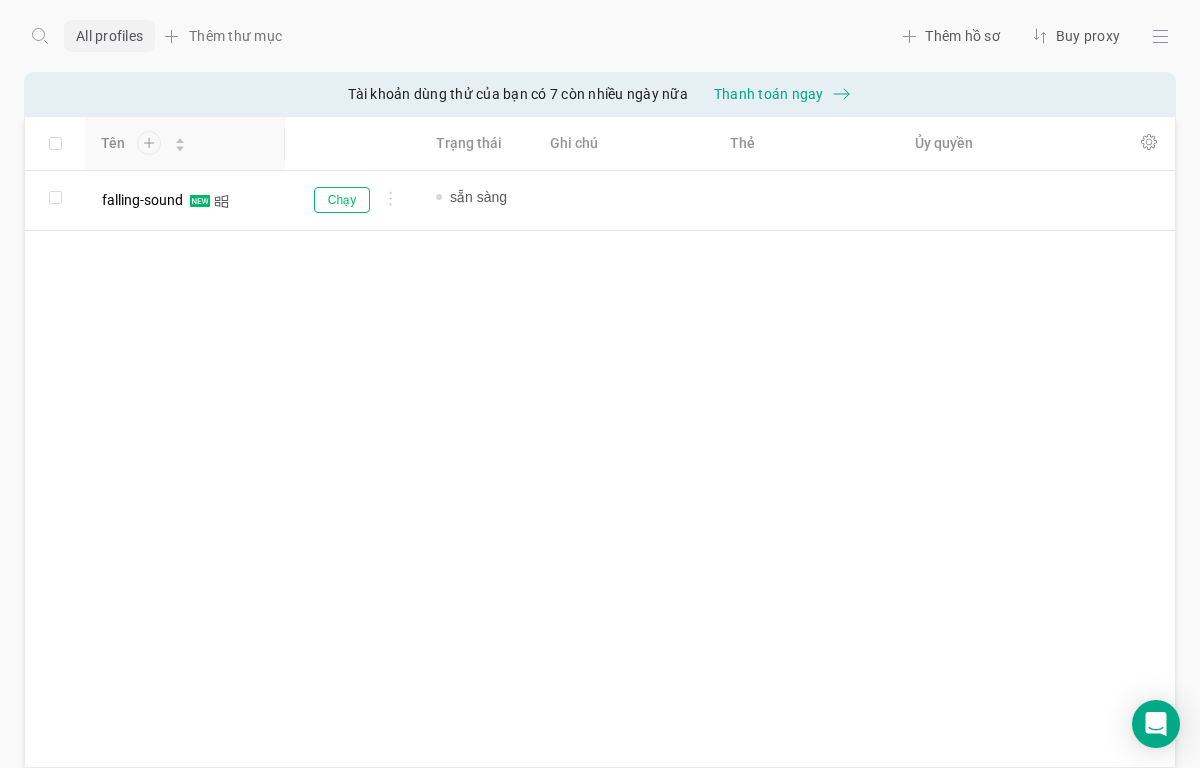 click on "Hồ sơ đầu tiên của bạn đã sẵn sàng! Nhấp vào hồ sơ để kiểm tra proxy, múi giờ, cookie, vị trí địa lý và các cài đặt nhanh khác. Đi tới cài đặt nhanh 1 của 4 Tên Trạng thái Ghi chú Thẻ Ủy quyền falling-sound Chạy sẵn sàng Thêm ghi chú Thêm thẻ Thêm hoặc dán proxy" at bounding box center [600, 442] 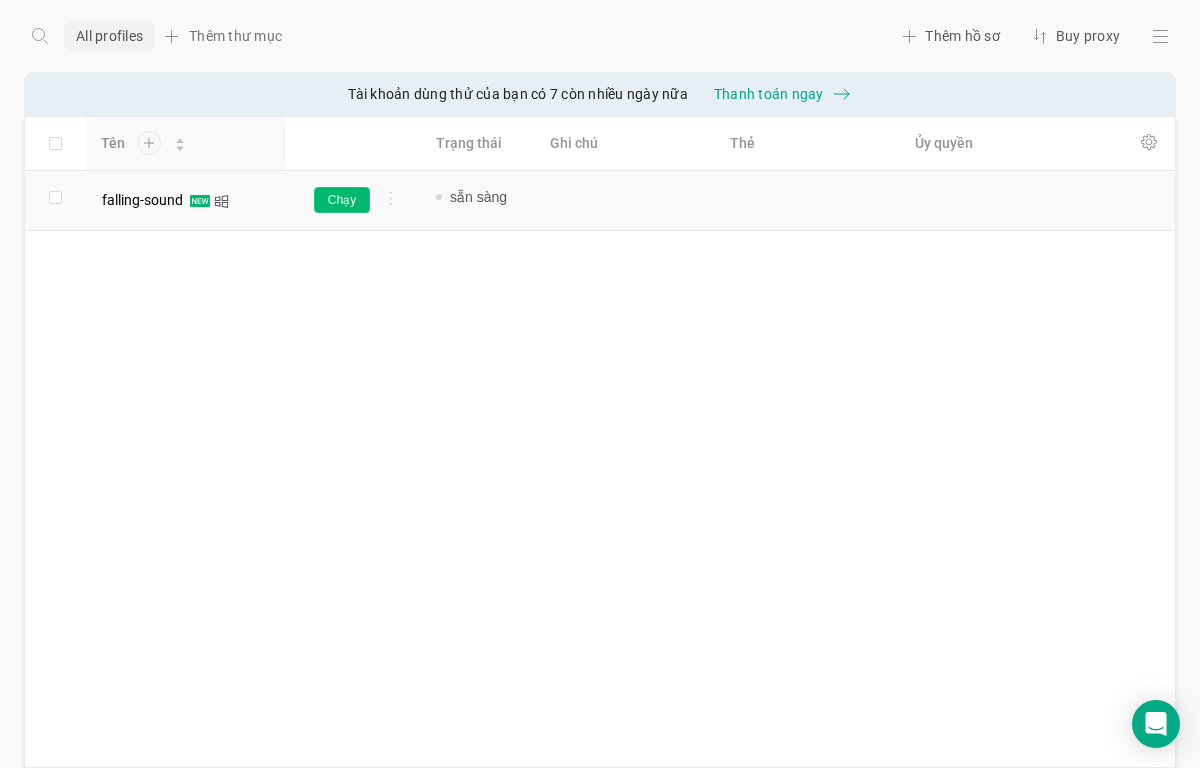 click on "Chạy" at bounding box center (342, 200) 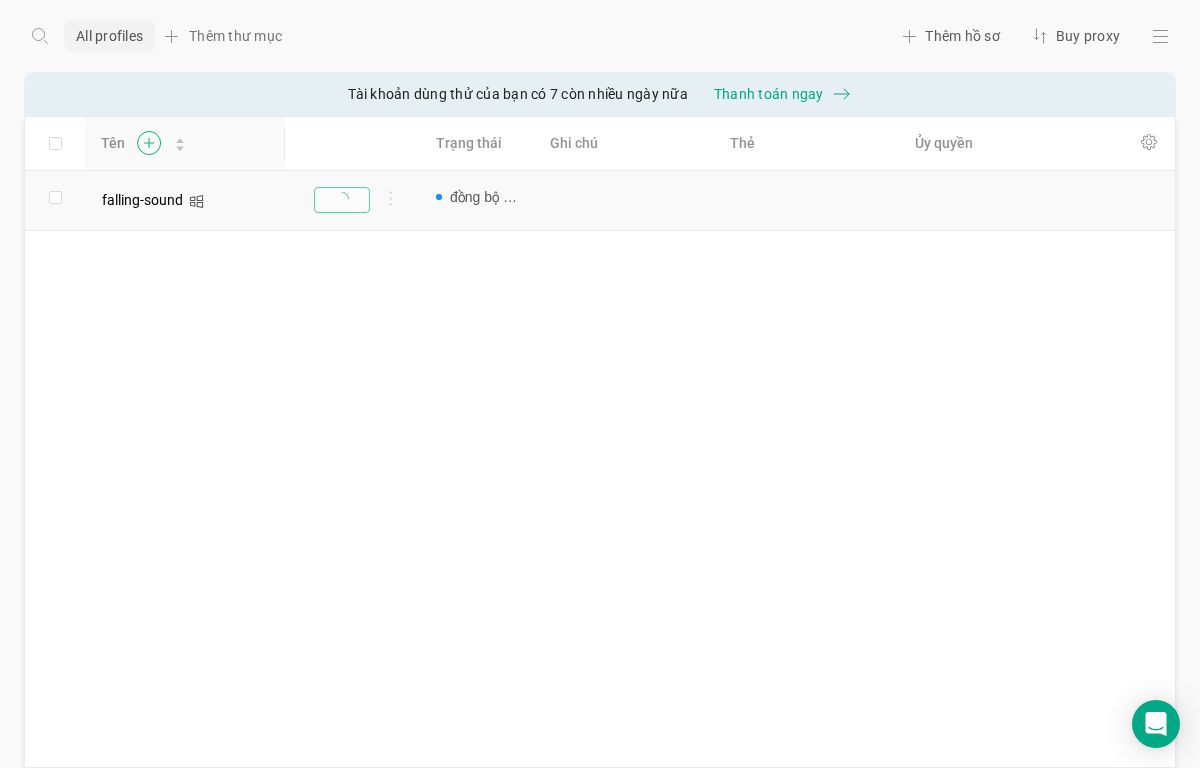 click at bounding box center (148, 143) 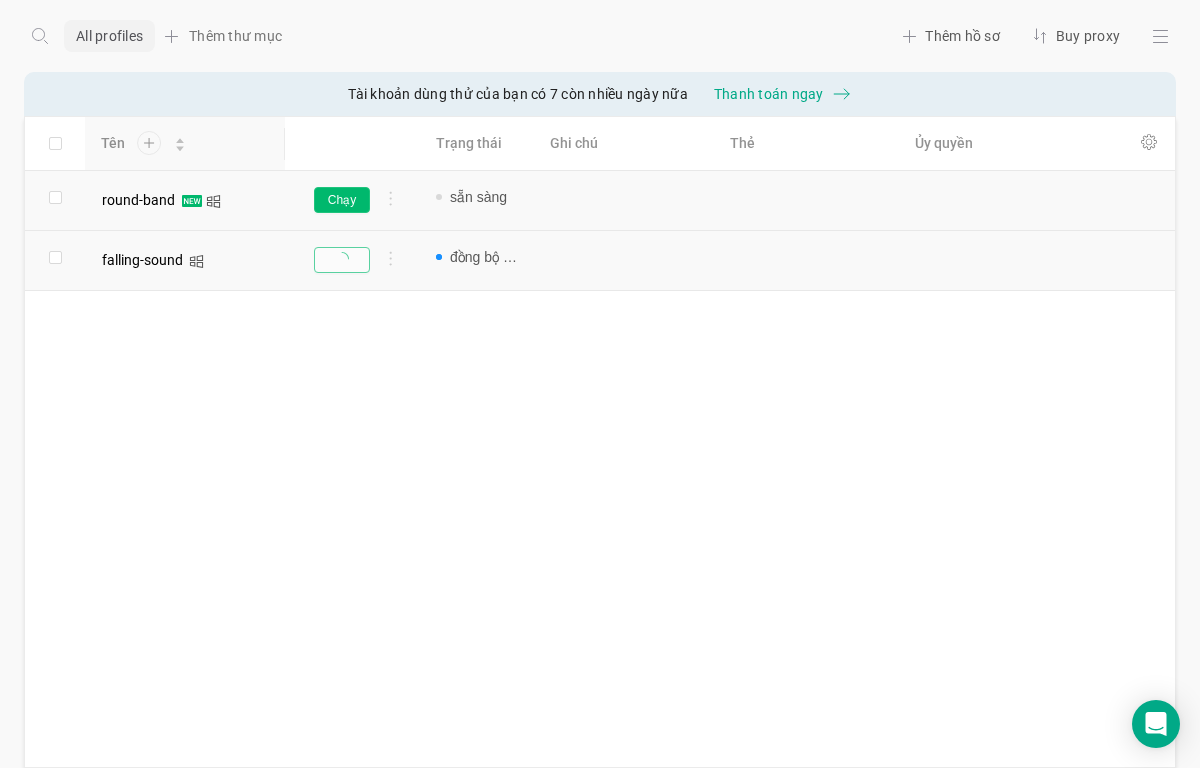 click on "Chạy" at bounding box center (342, 200) 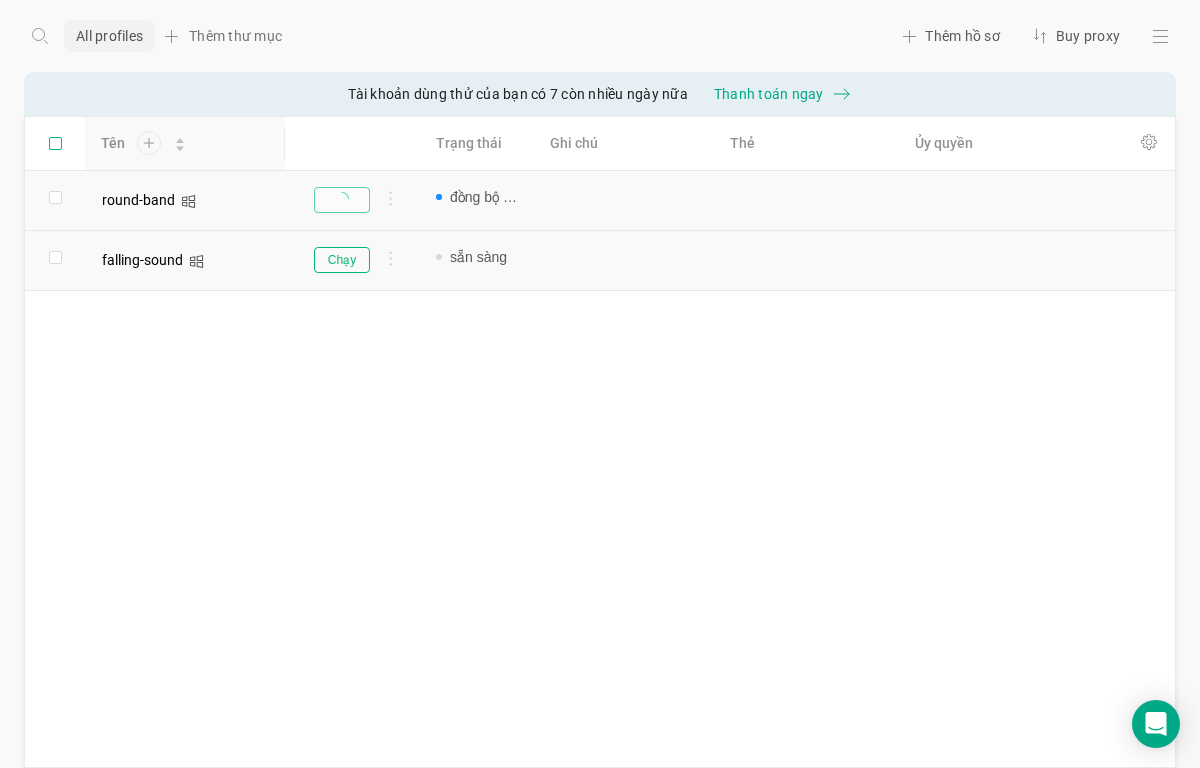 click at bounding box center [55, 143] 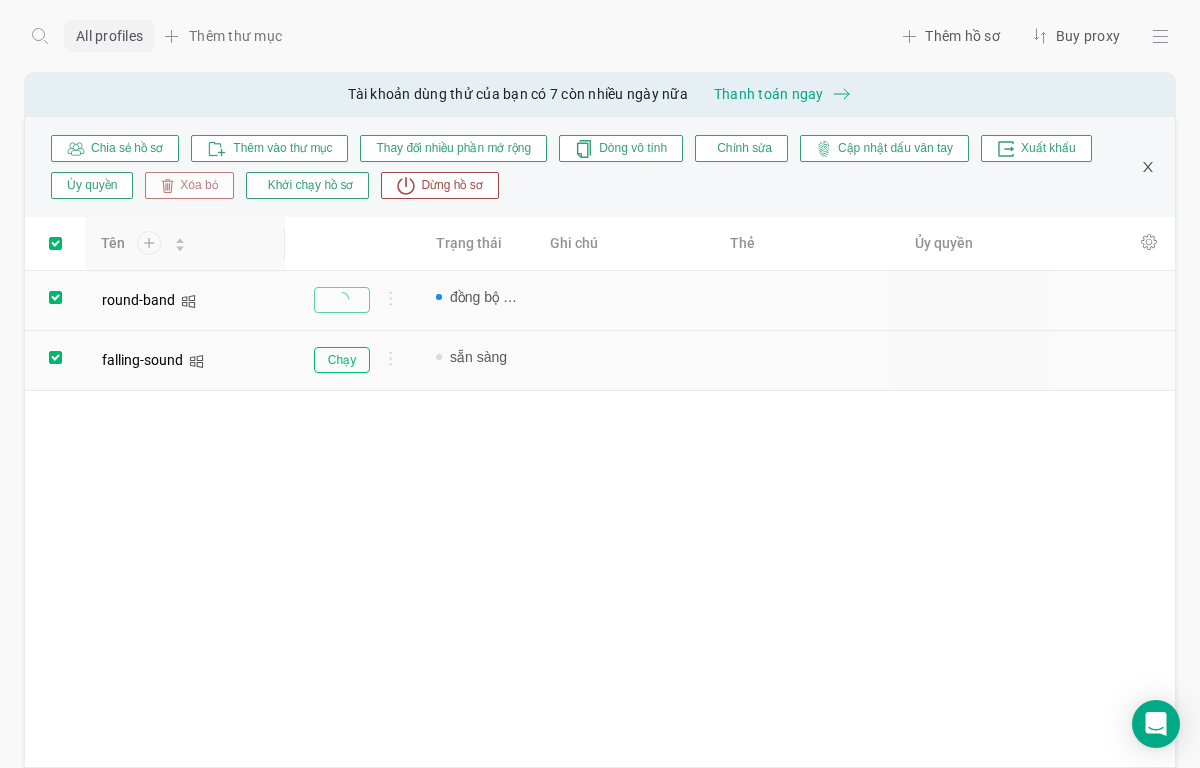 click on "Xóa bỏ" at bounding box center [195, 186] 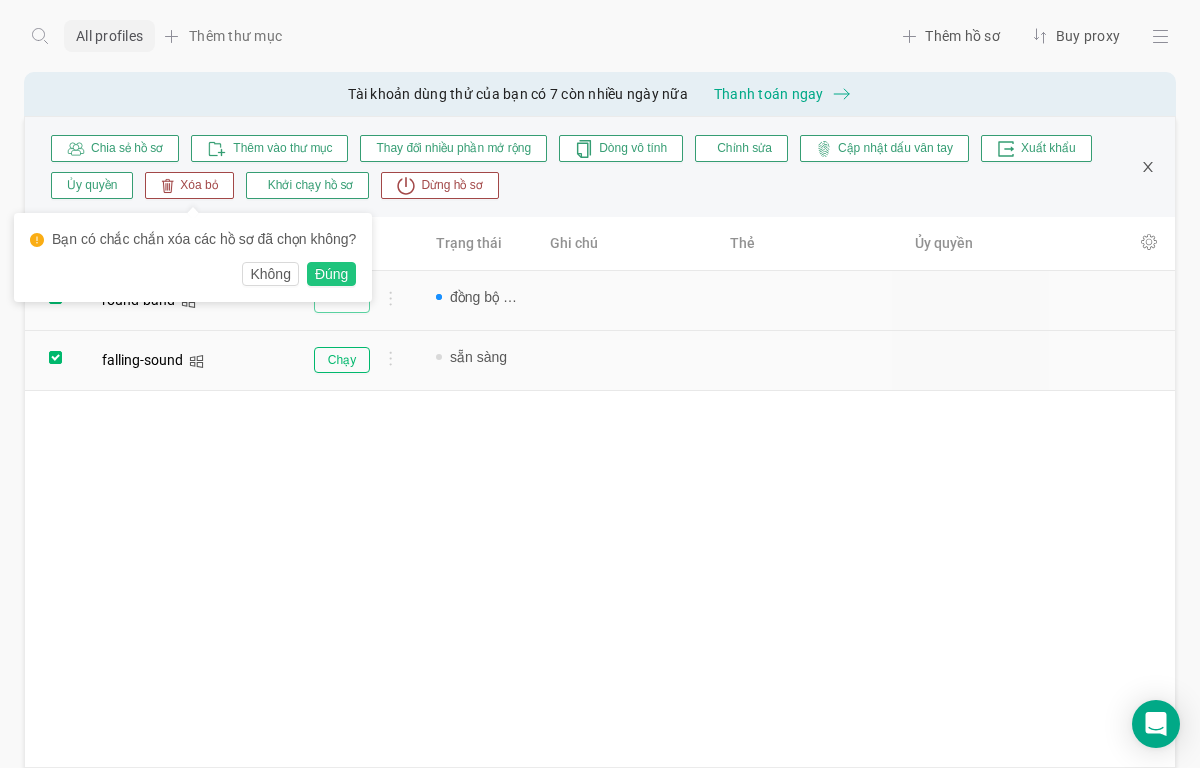 click on "Đúng" at bounding box center (331, 274) 